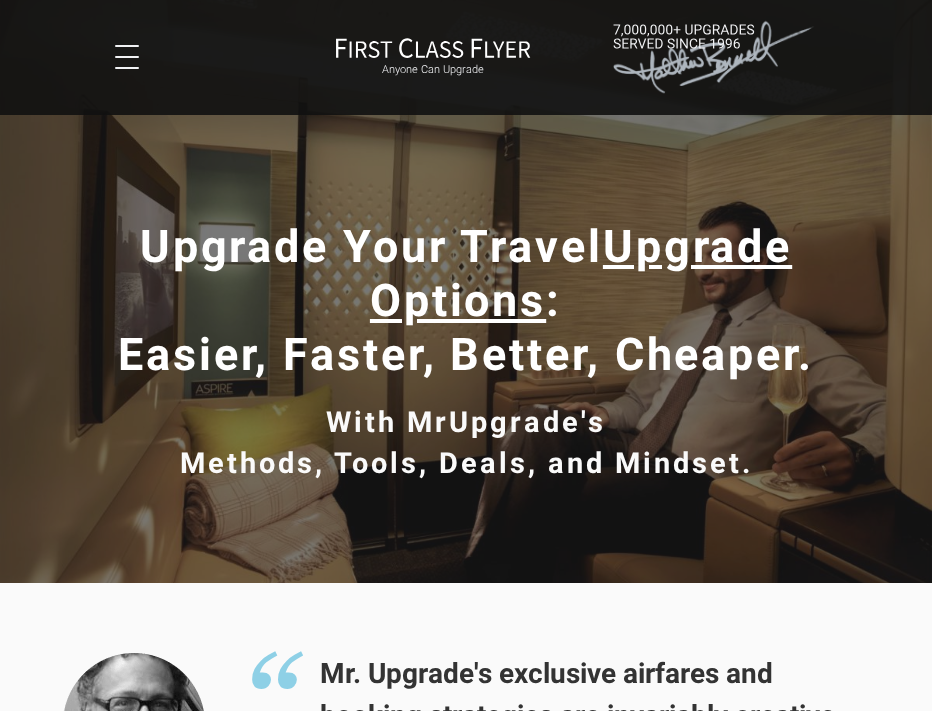 scroll, scrollTop: 0, scrollLeft: 0, axis: both 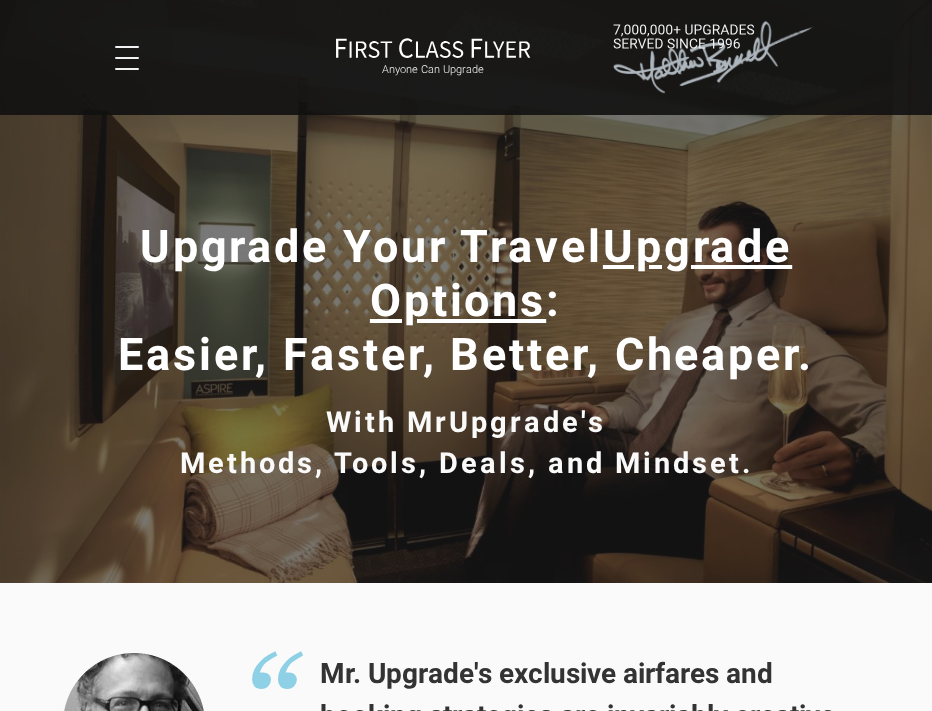 click at bounding box center (127, 58) 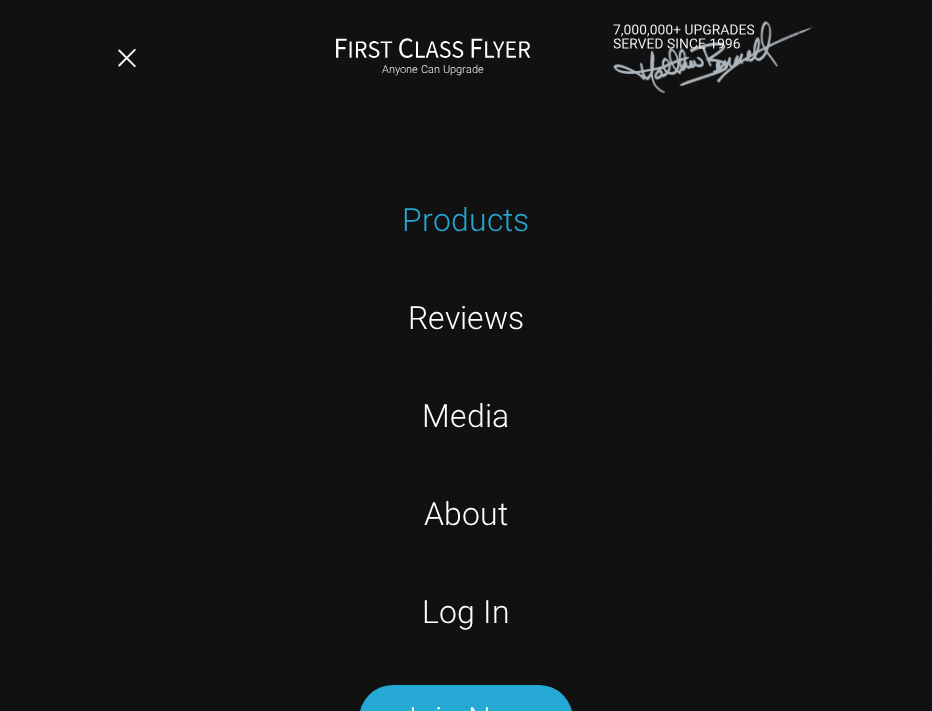 scroll, scrollTop: 307, scrollLeft: 0, axis: vertical 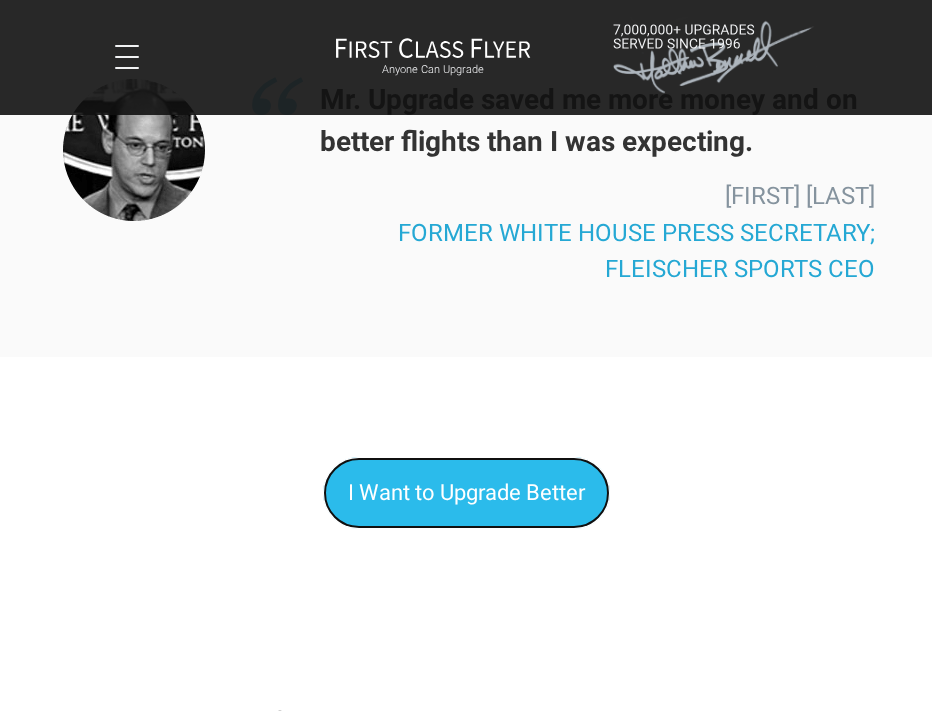 click on "I Want to Upgrade Better" at bounding box center (466, 492) 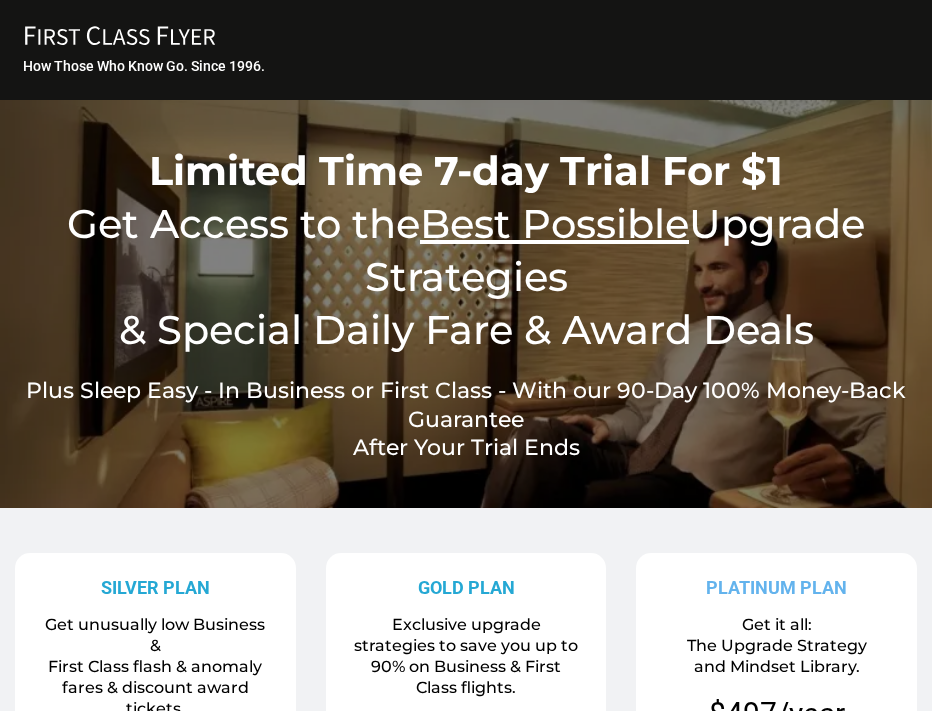 scroll, scrollTop: 0, scrollLeft: 0, axis: both 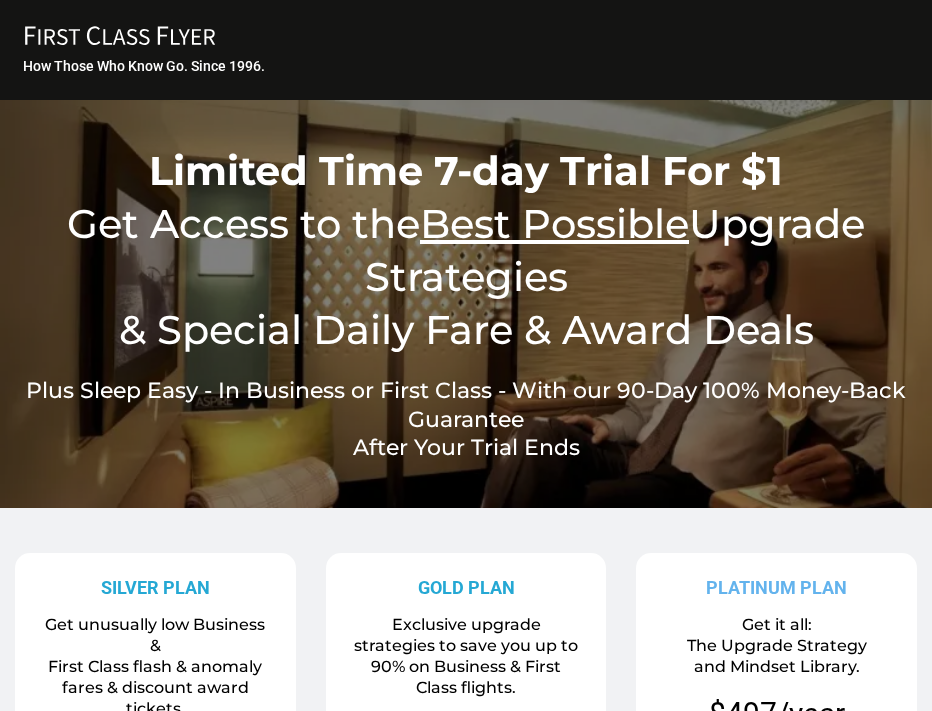 click on "Best Possible" at bounding box center (554, 223) 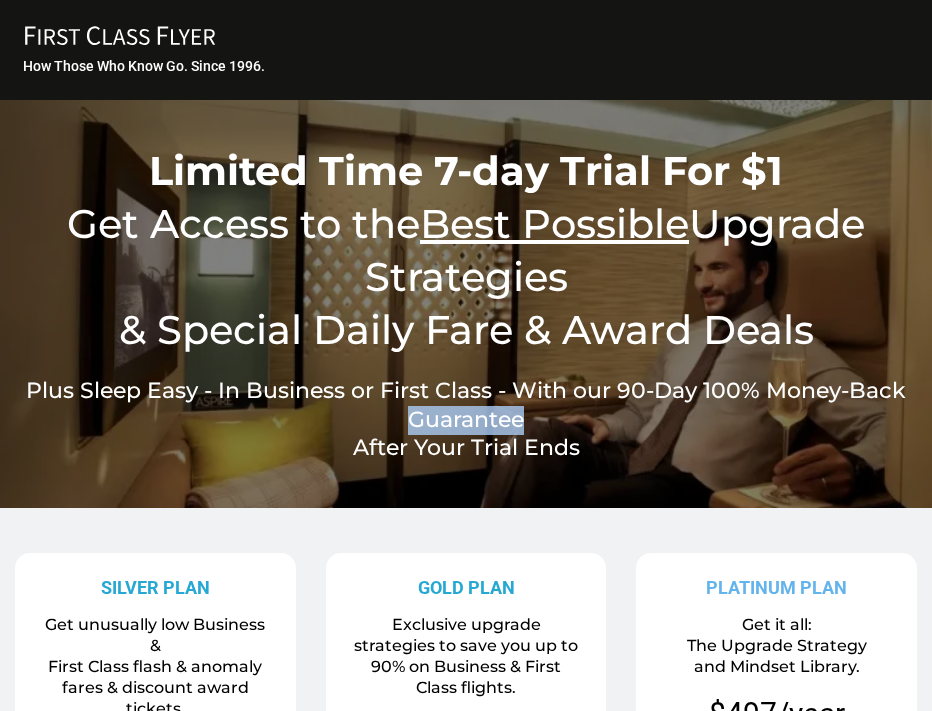 click on "Plus Sleep Easy - In Business or First Class - With our 90-Day 100% Money-Back Guarantee" at bounding box center (466, 405) 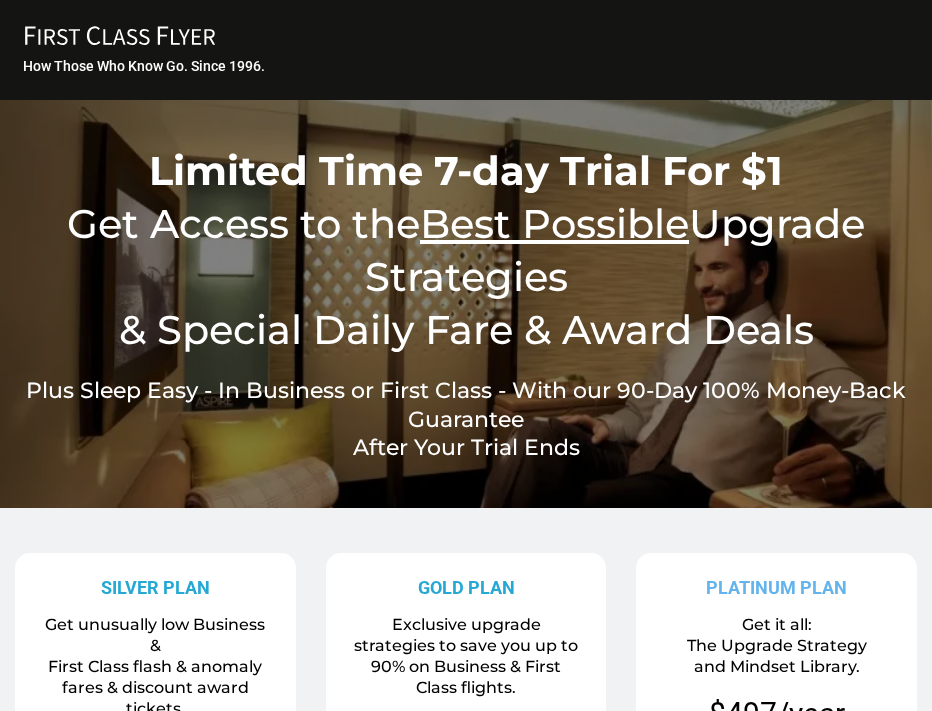 click on "Best Possible" at bounding box center [554, 223] 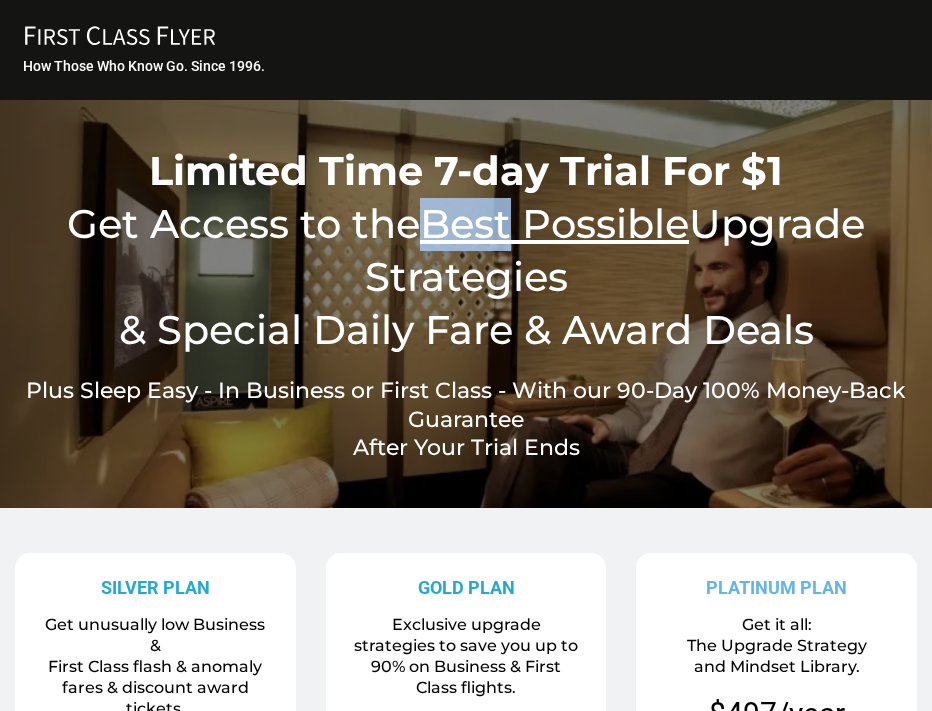 click on "Best Possible" at bounding box center [554, 223] 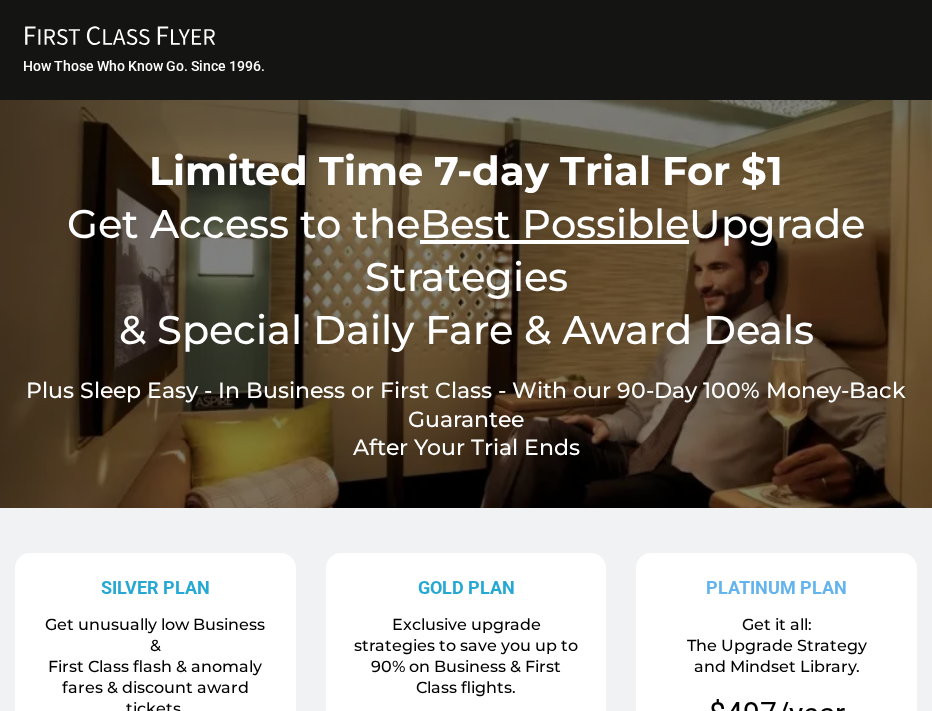 click on "Best Possible" at bounding box center (554, 223) 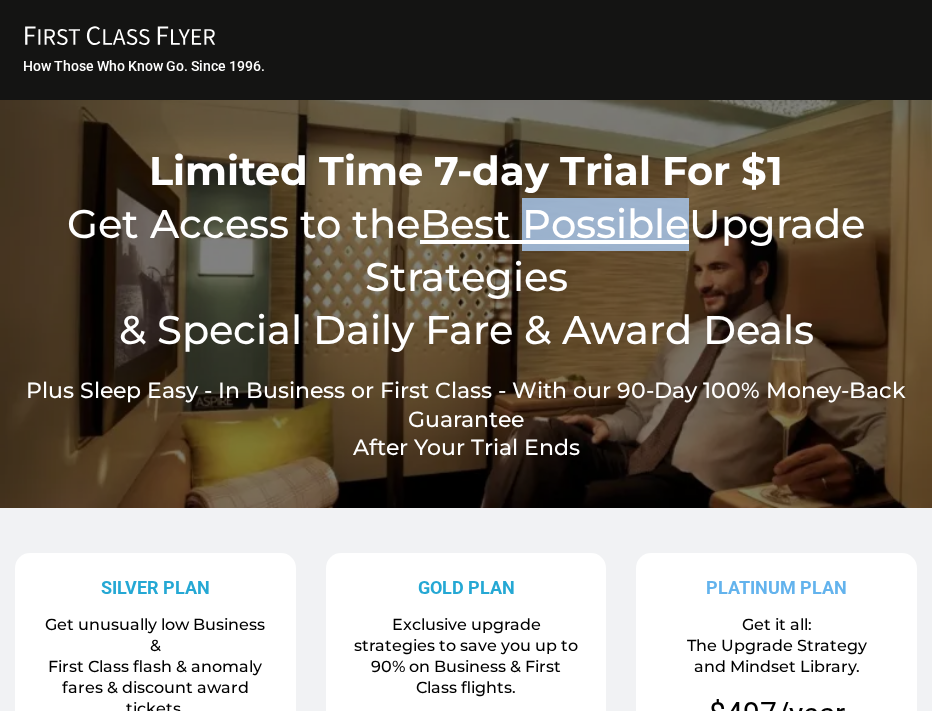 click on "Best Possible" at bounding box center (554, 223) 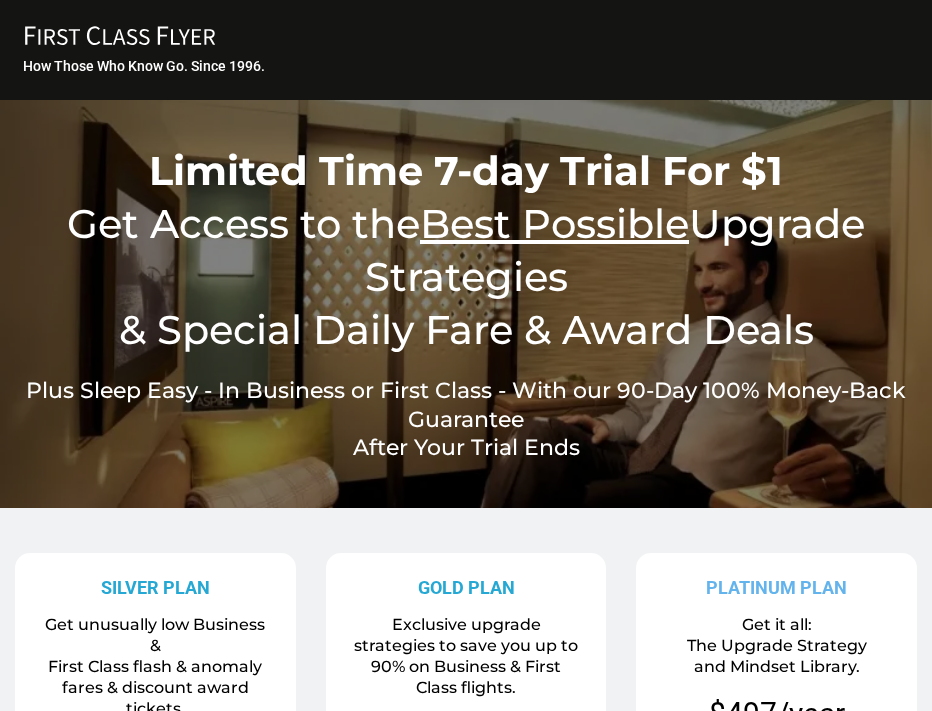 click on "Limited Time 7-day Trial For $1" at bounding box center (466, 170) 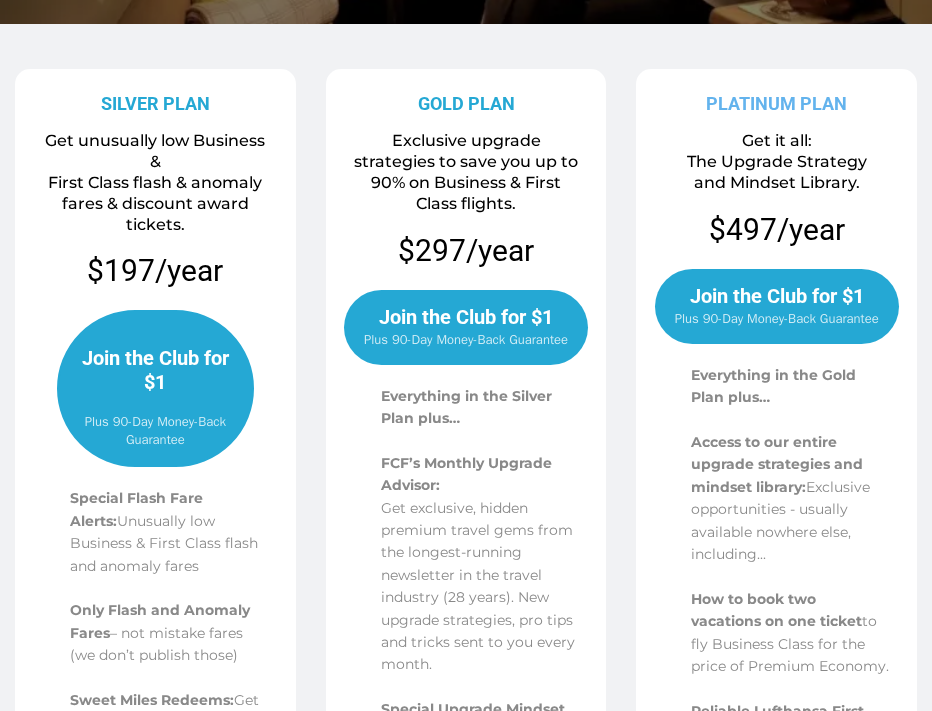 scroll, scrollTop: 485, scrollLeft: 0, axis: vertical 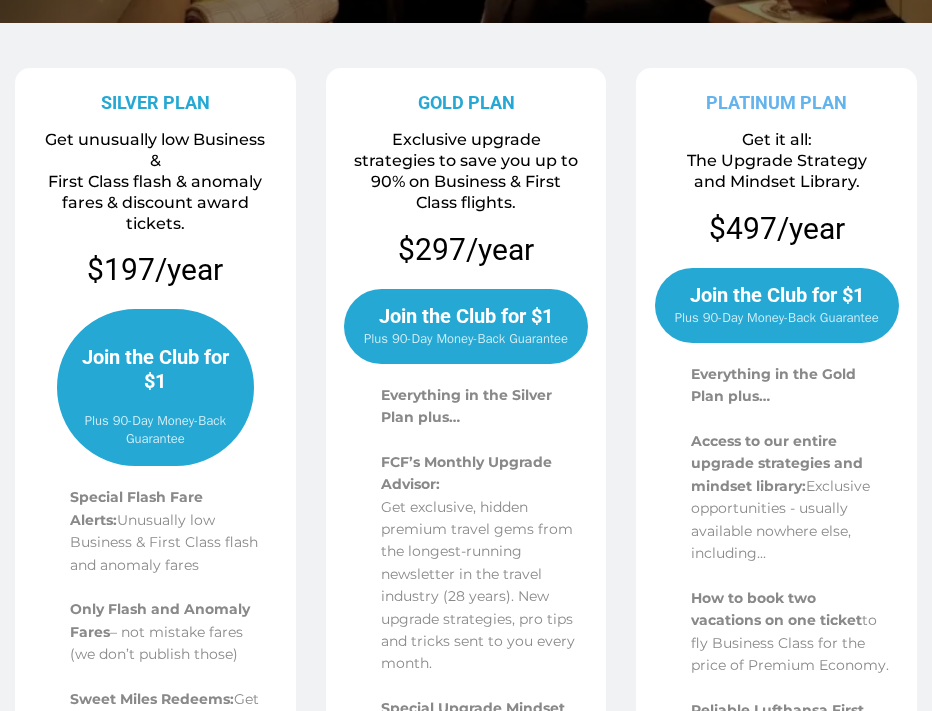 click on "Join the Club for $1" at bounding box center (155, 369) 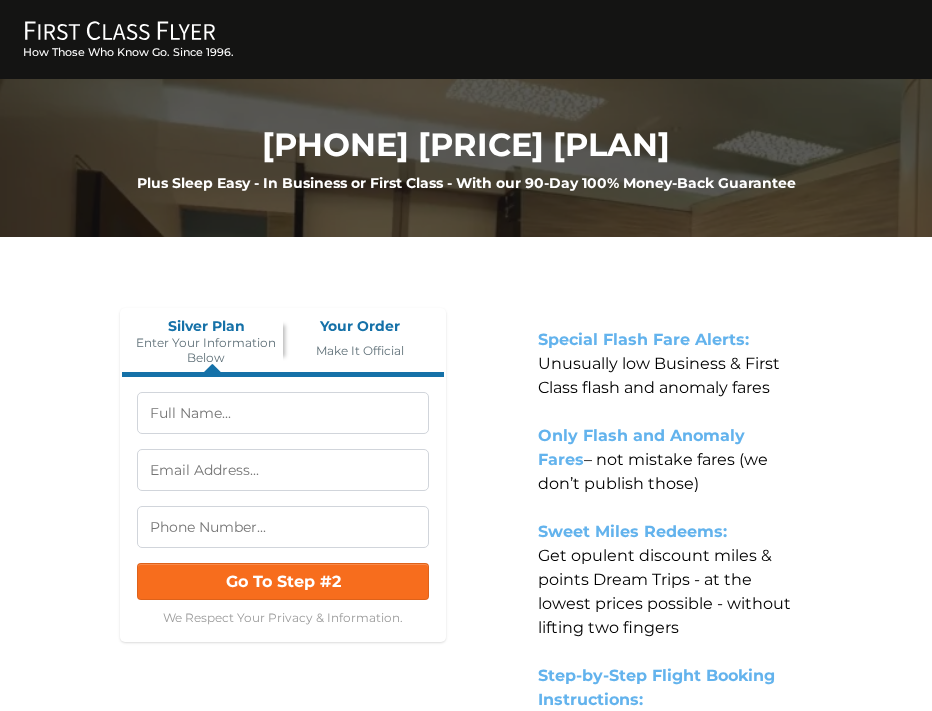 scroll, scrollTop: 0, scrollLeft: 0, axis: both 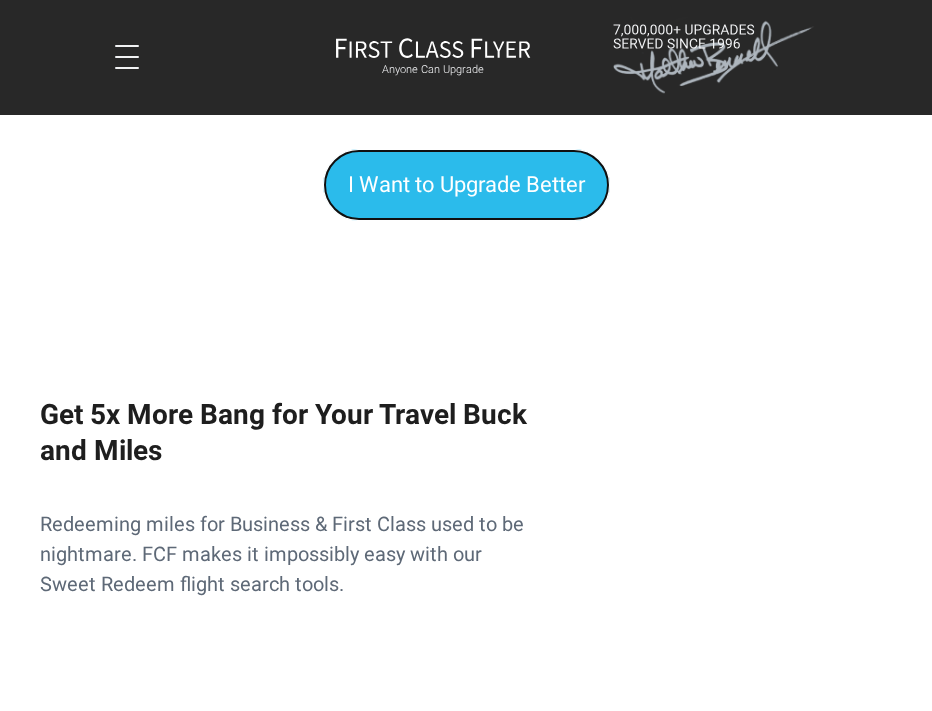 click on "I Want to Upgrade Better" at bounding box center [466, 184] 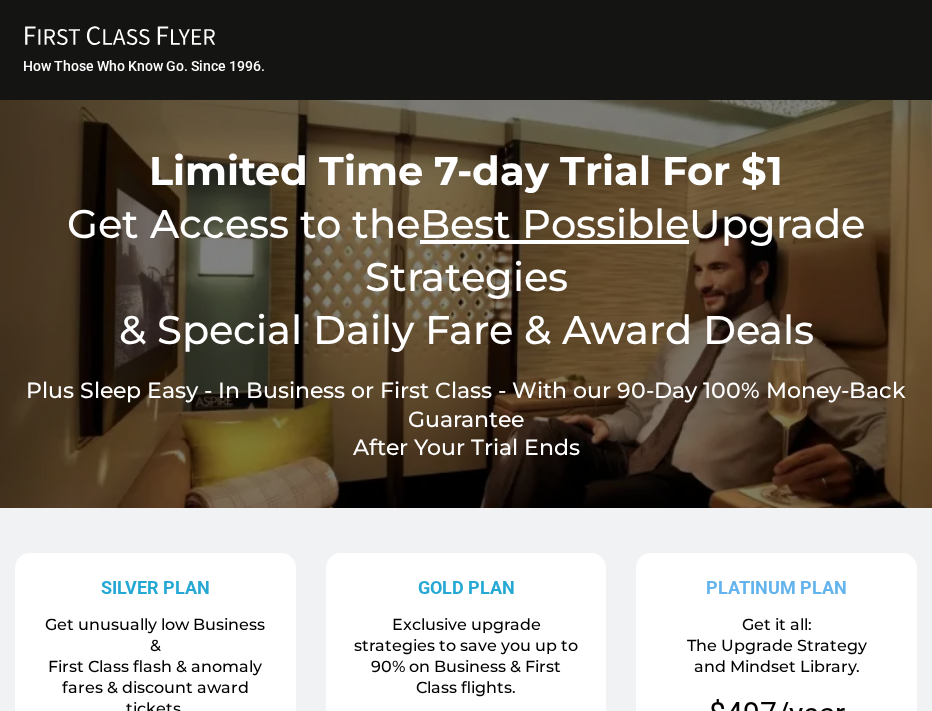 scroll, scrollTop: 0, scrollLeft: 0, axis: both 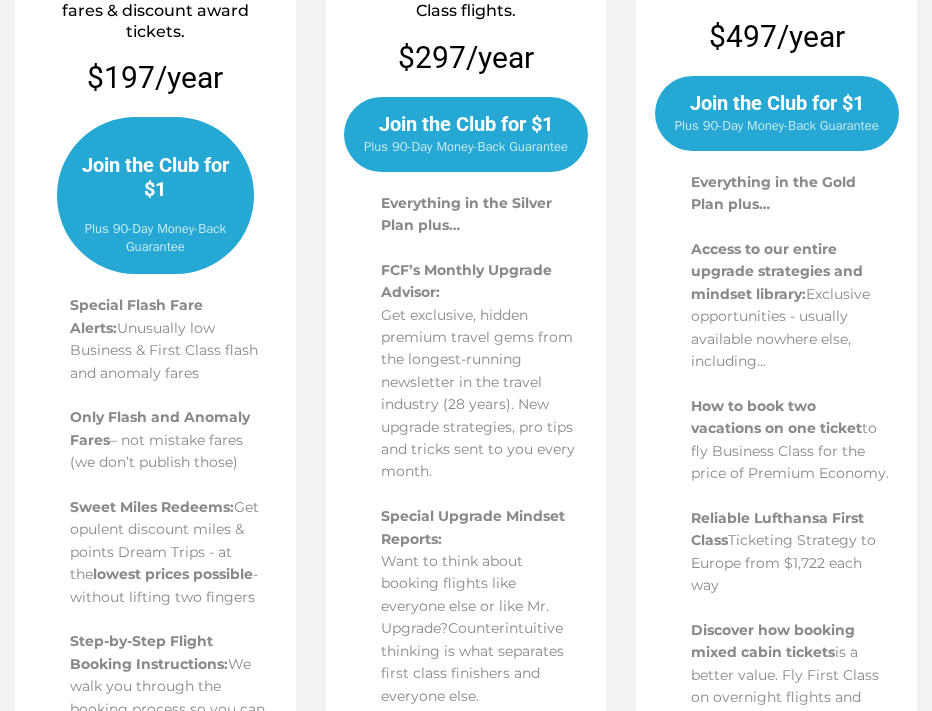 click on "Join the Club for $1" at bounding box center [155, 177] 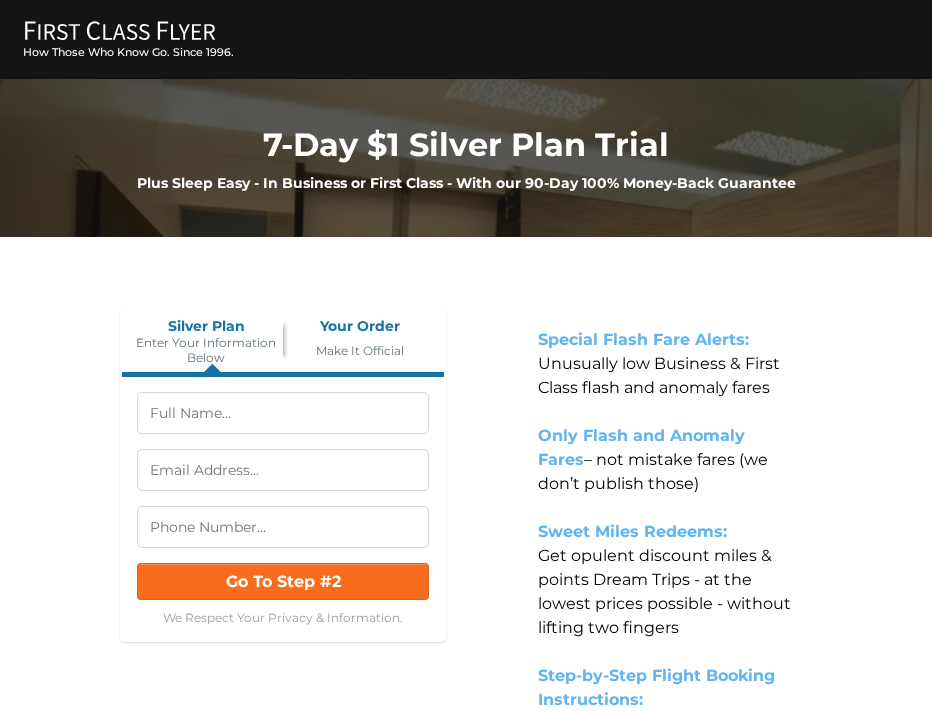 scroll, scrollTop: 0, scrollLeft: 0, axis: both 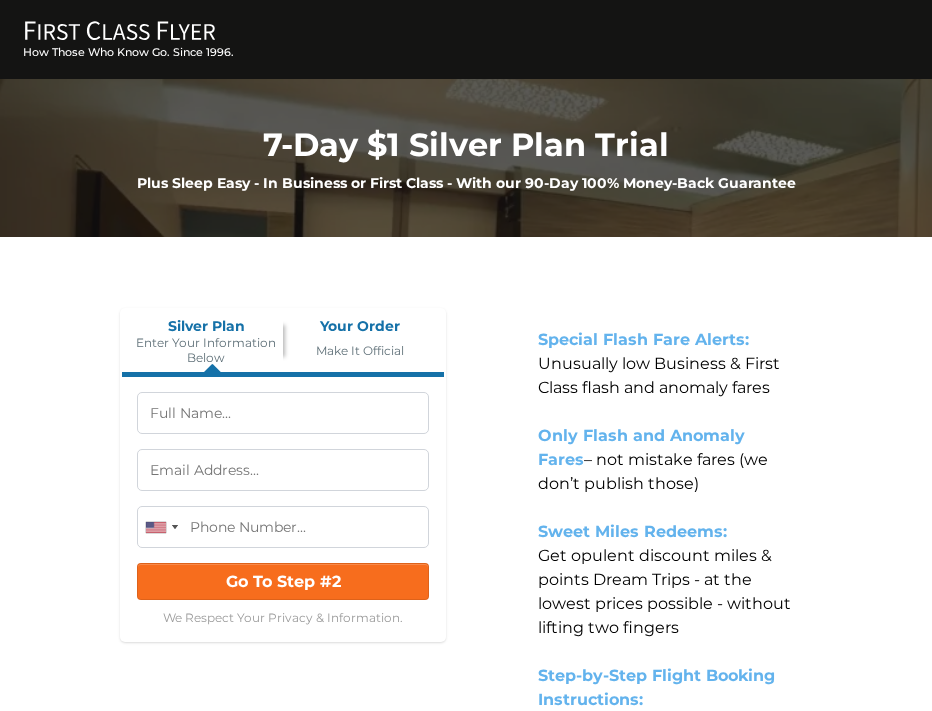 click at bounding box center [283, 413] 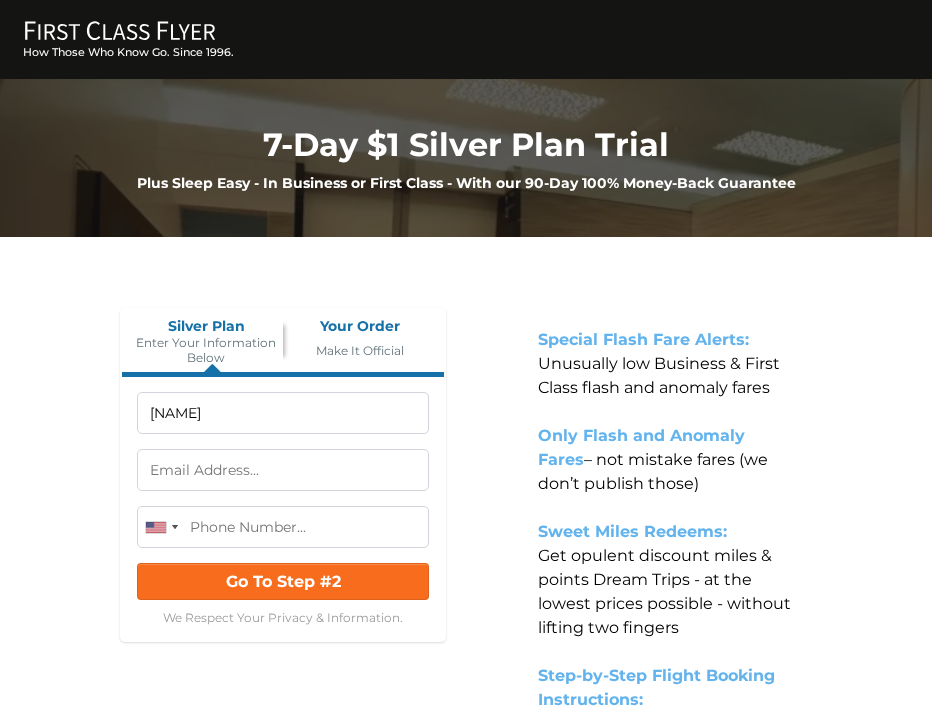 type on "([PHONE])" 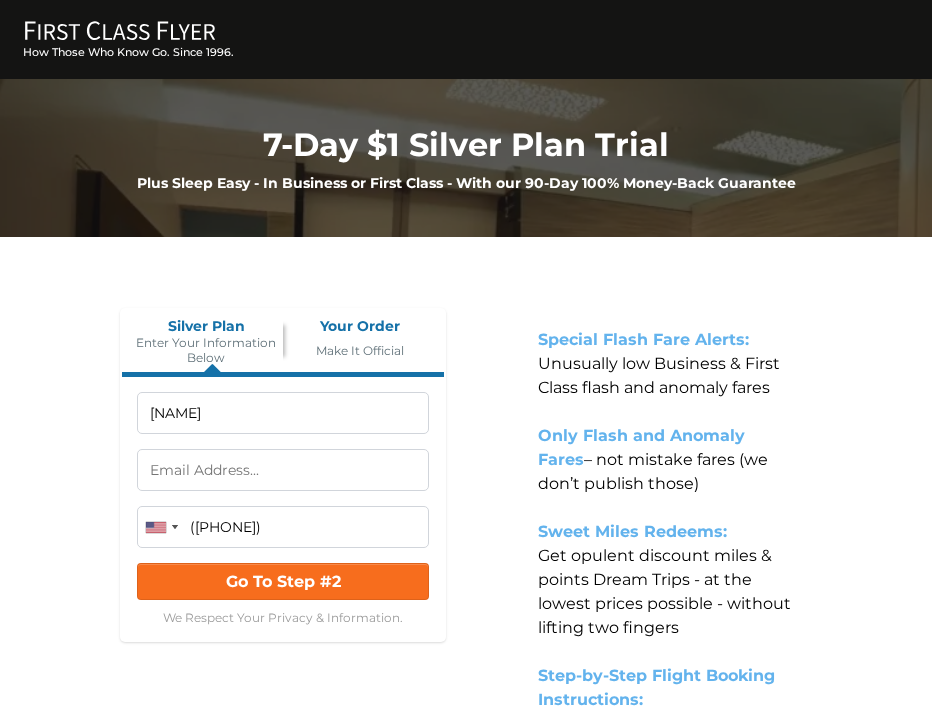 click at bounding box center (283, 470) 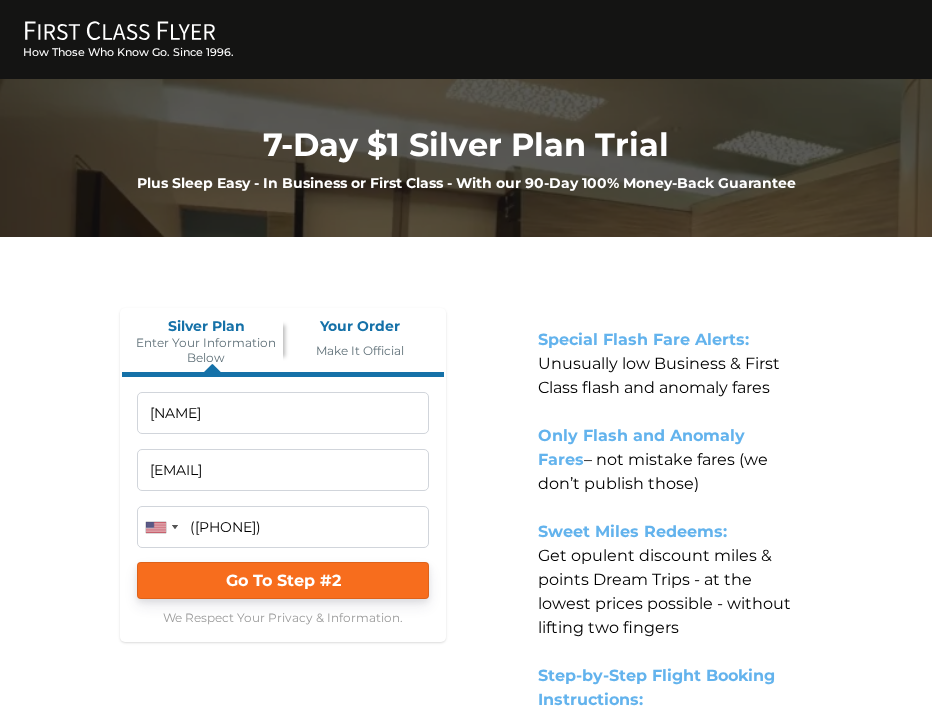 click on "Go To Step #2" at bounding box center [283, 580] 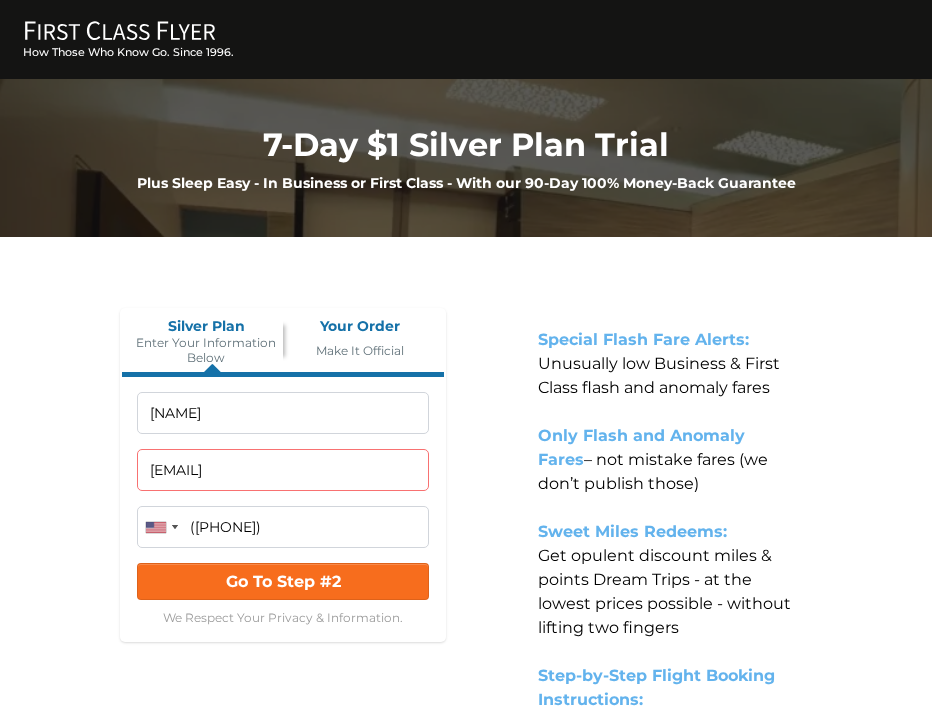 click on "[EMAIL]" at bounding box center (283, 470) 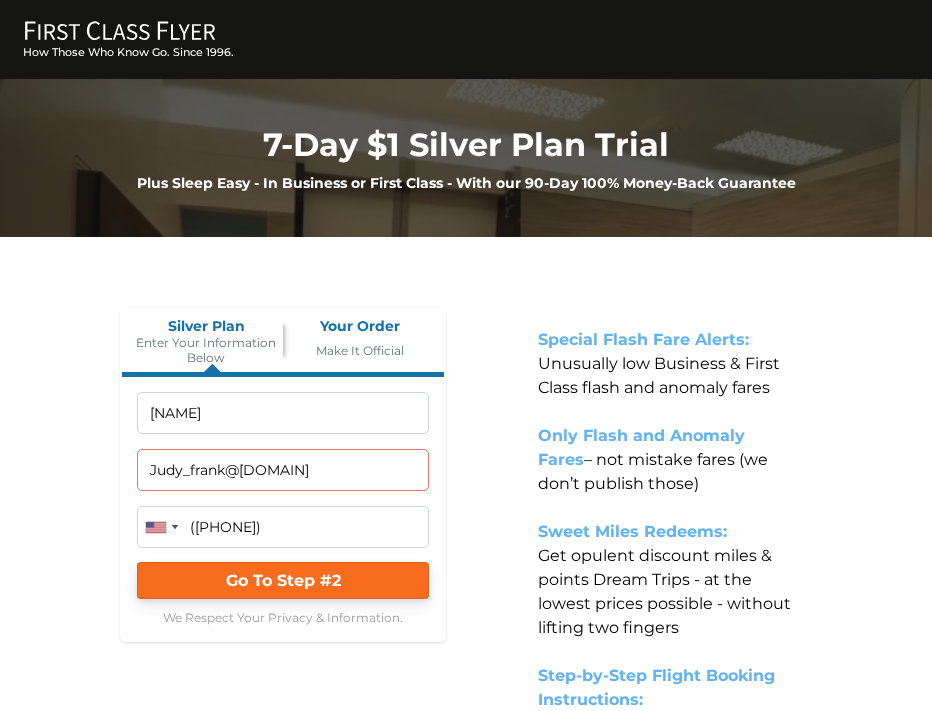 type on "Judy_frank@[DOMAIN]" 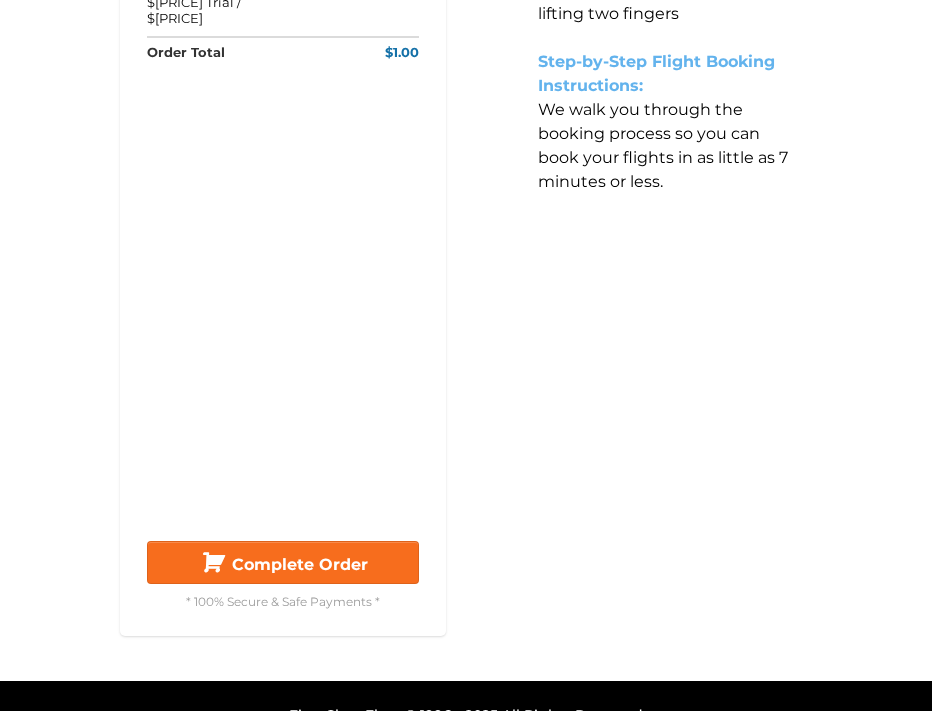scroll, scrollTop: 0, scrollLeft: 0, axis: both 